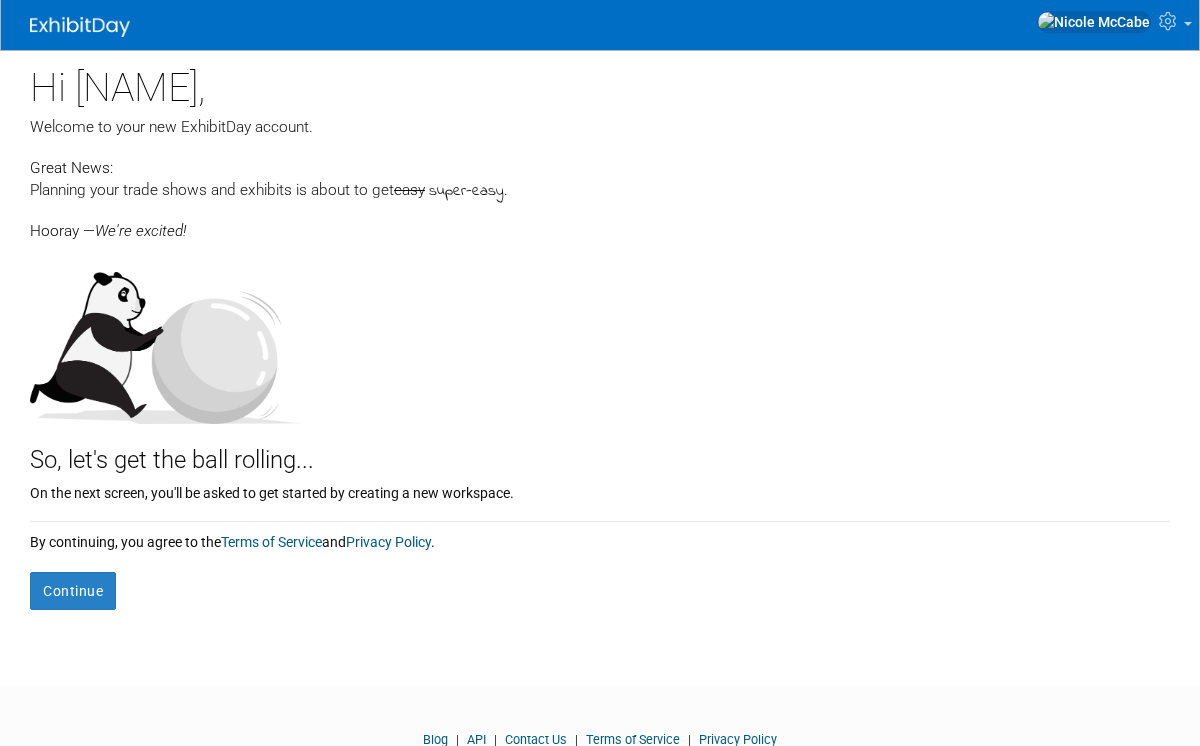 scroll, scrollTop: 0, scrollLeft: 0, axis: both 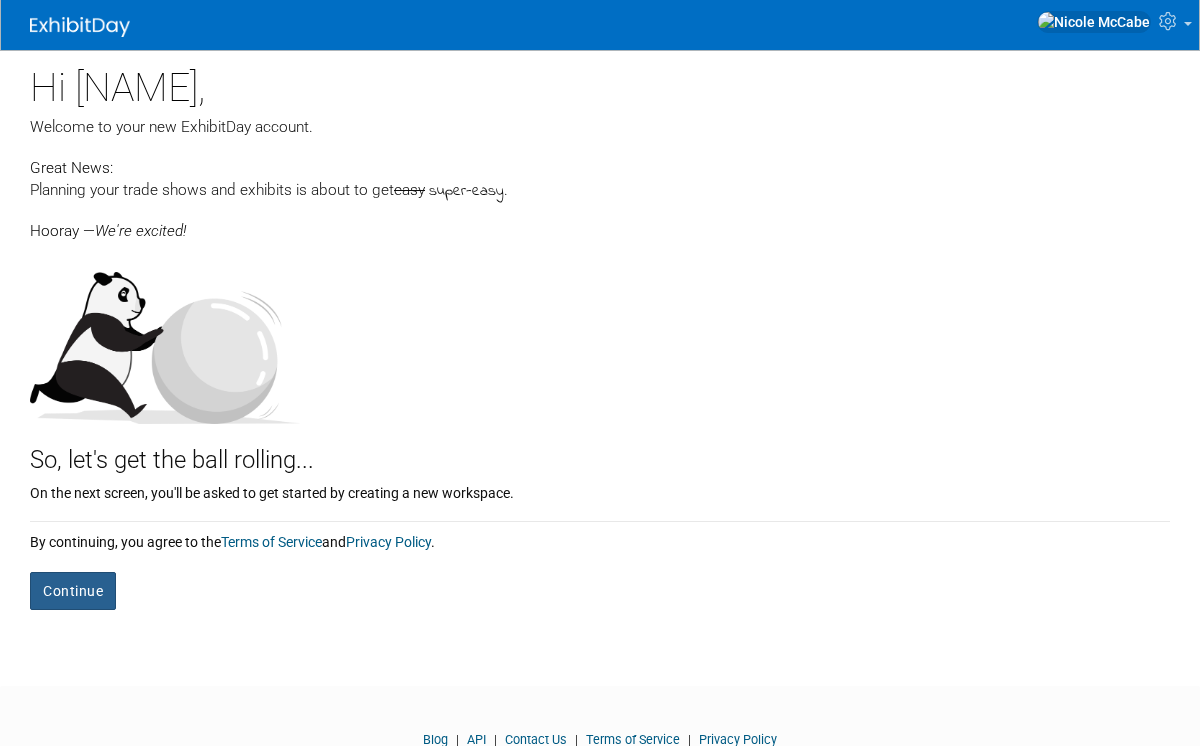 click on "Continue" at bounding box center (73, 591) 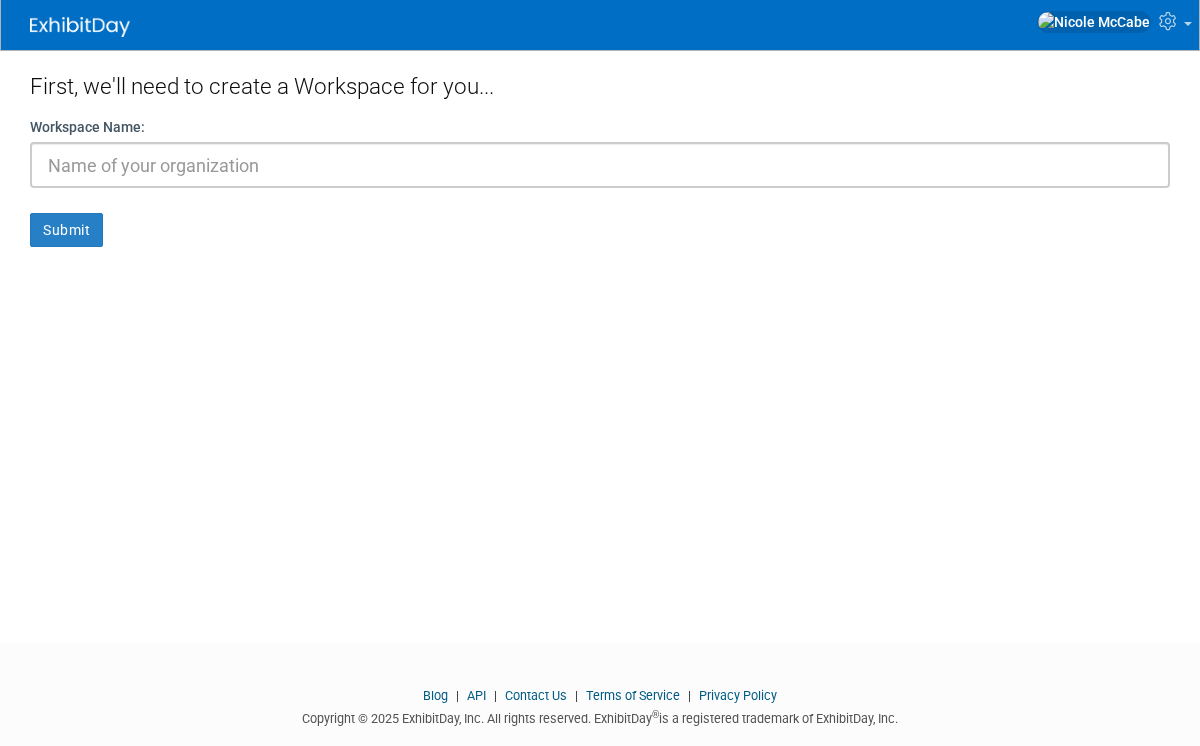 scroll, scrollTop: 0, scrollLeft: 0, axis: both 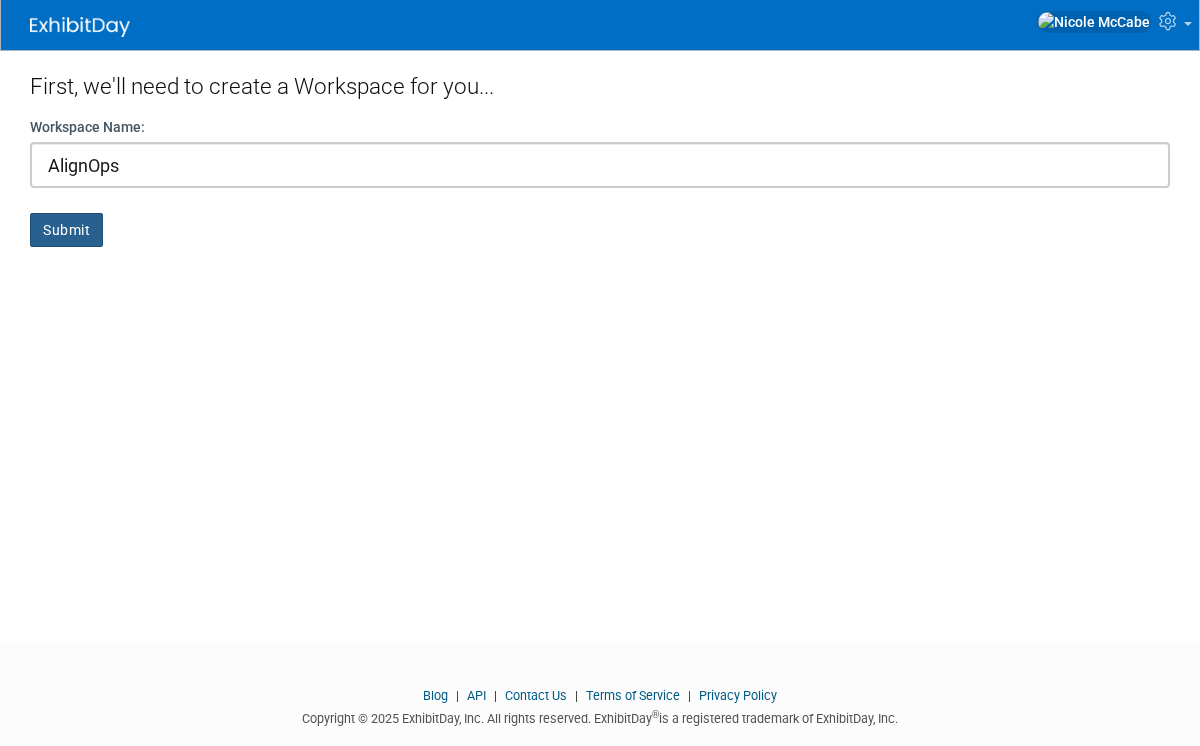 type on "AlignOps" 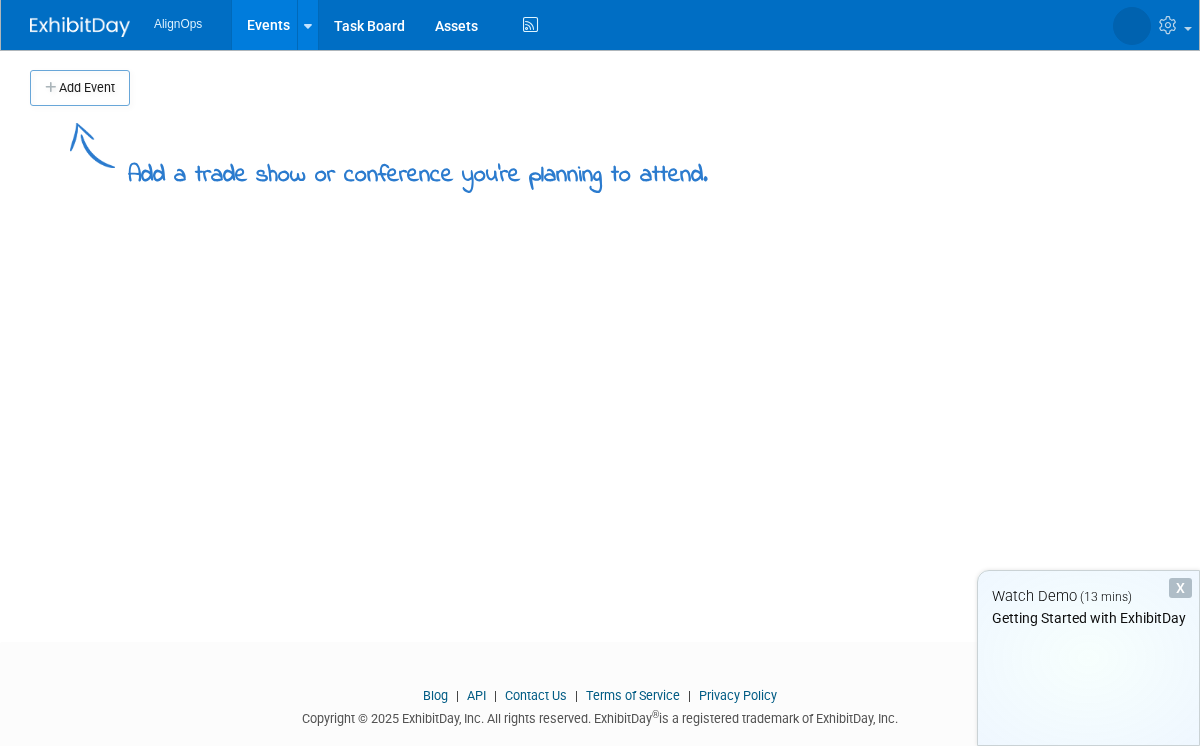 scroll, scrollTop: 0, scrollLeft: 0, axis: both 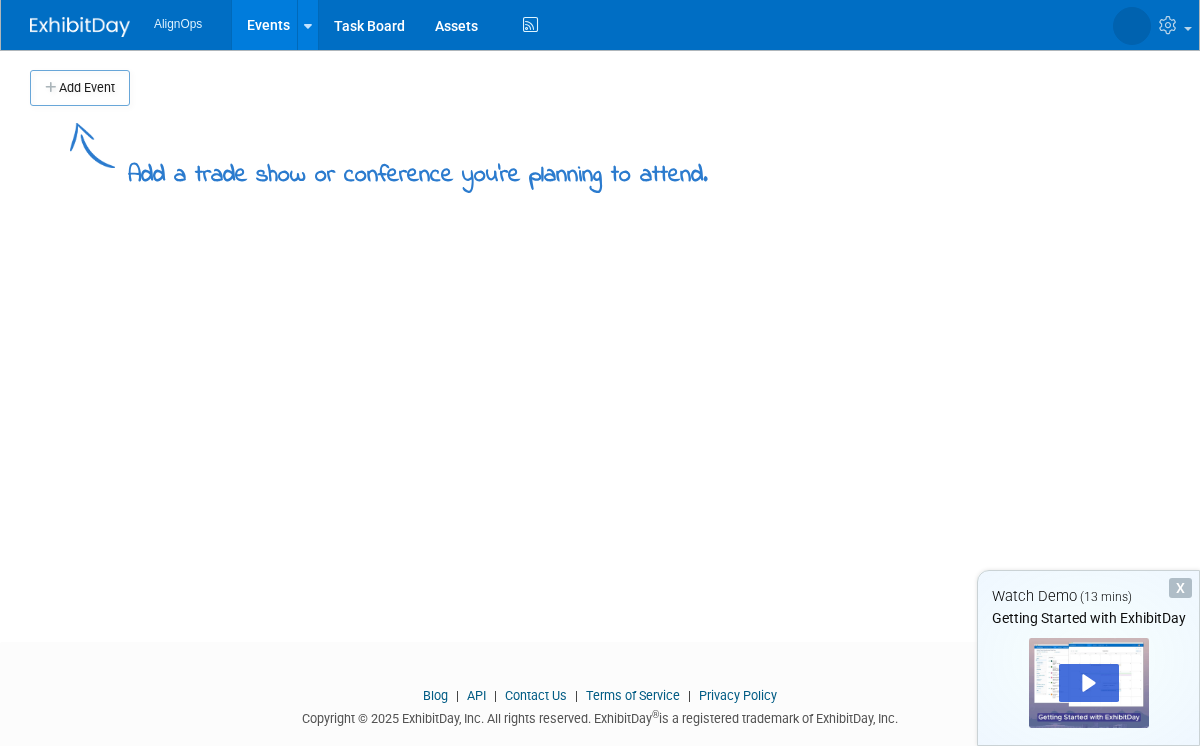 click on "AlignOps
Events
Add Event
Bulk Upload Events
Shareable Event Boards
Task Board
Assets
Activity Feed" at bounding box center [348, 25] 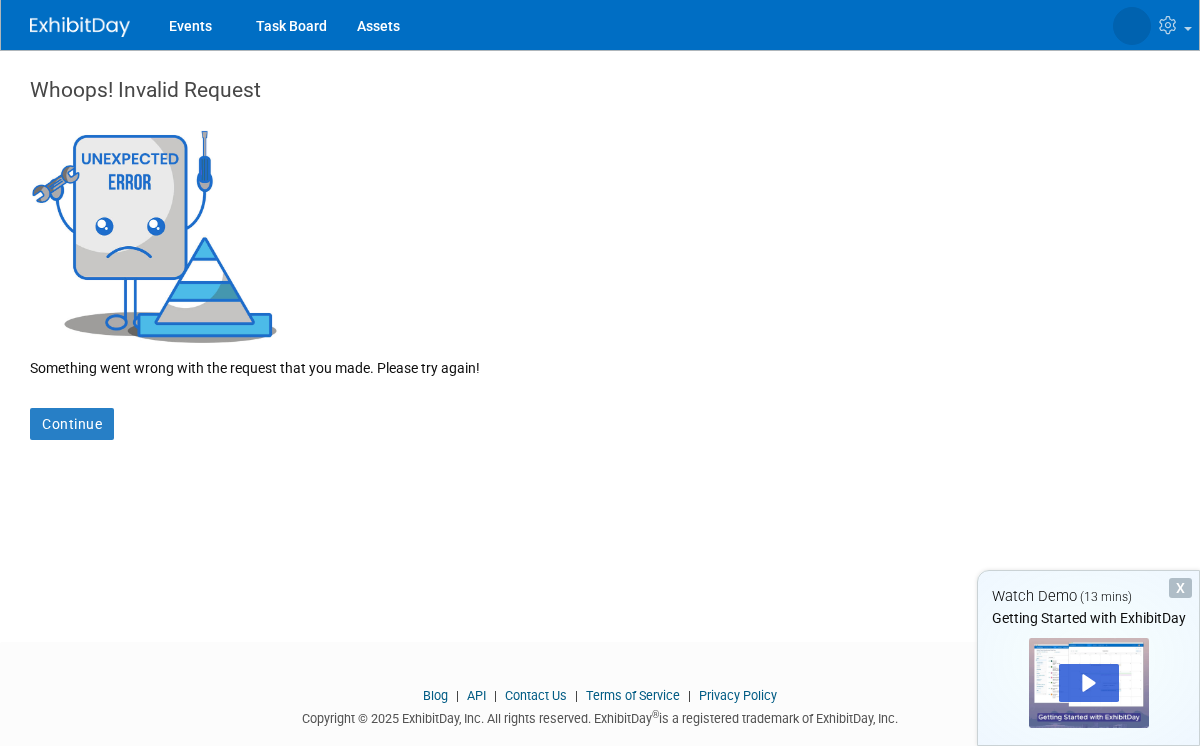 scroll, scrollTop: 0, scrollLeft: 0, axis: both 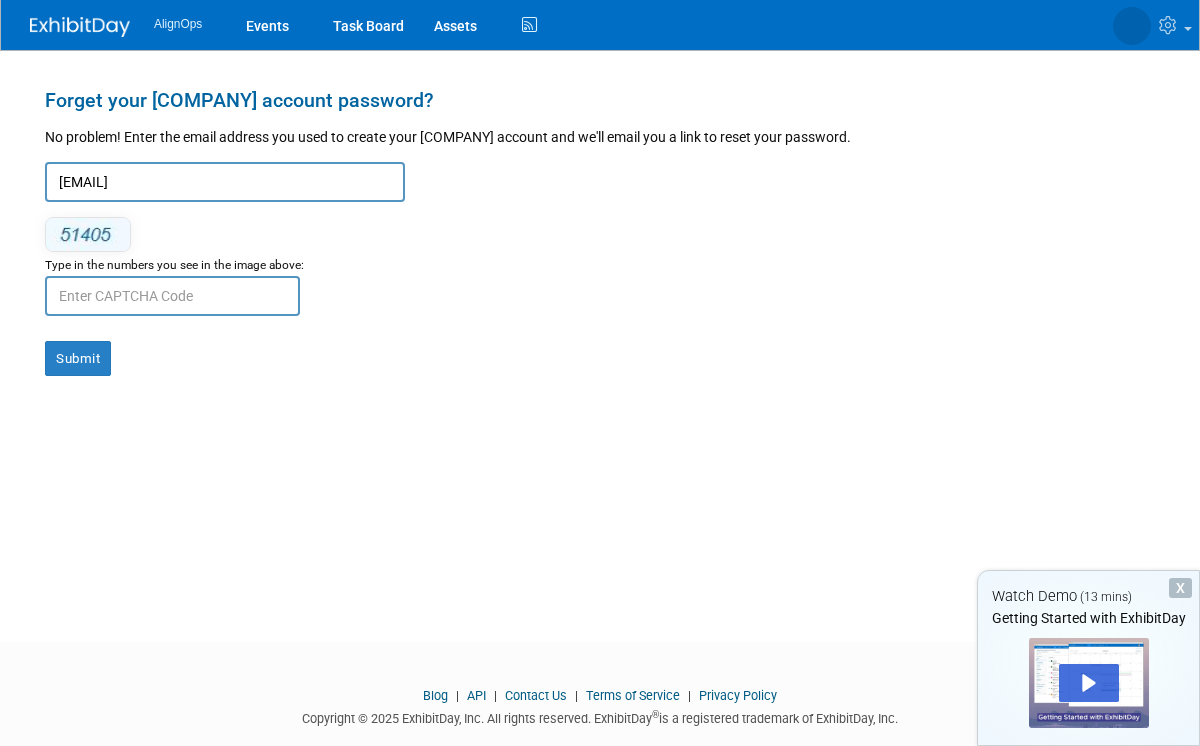 type on "nicole.m@busybusy.com" 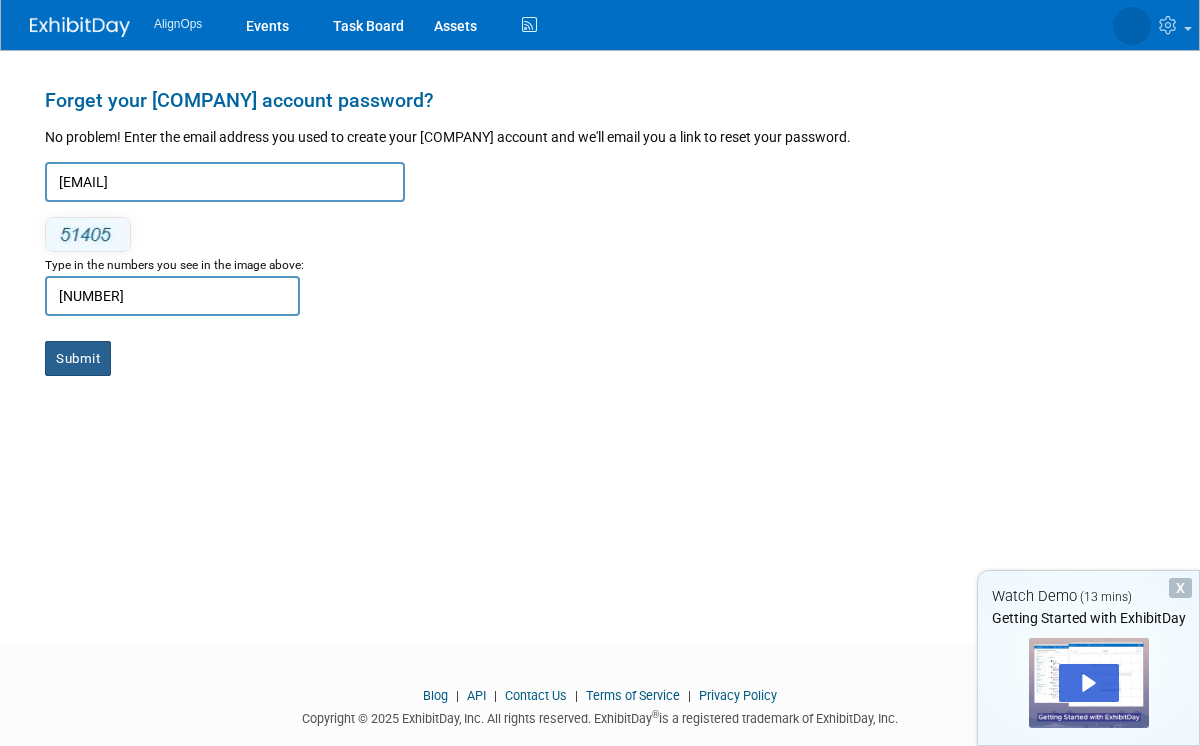 type on "95442" 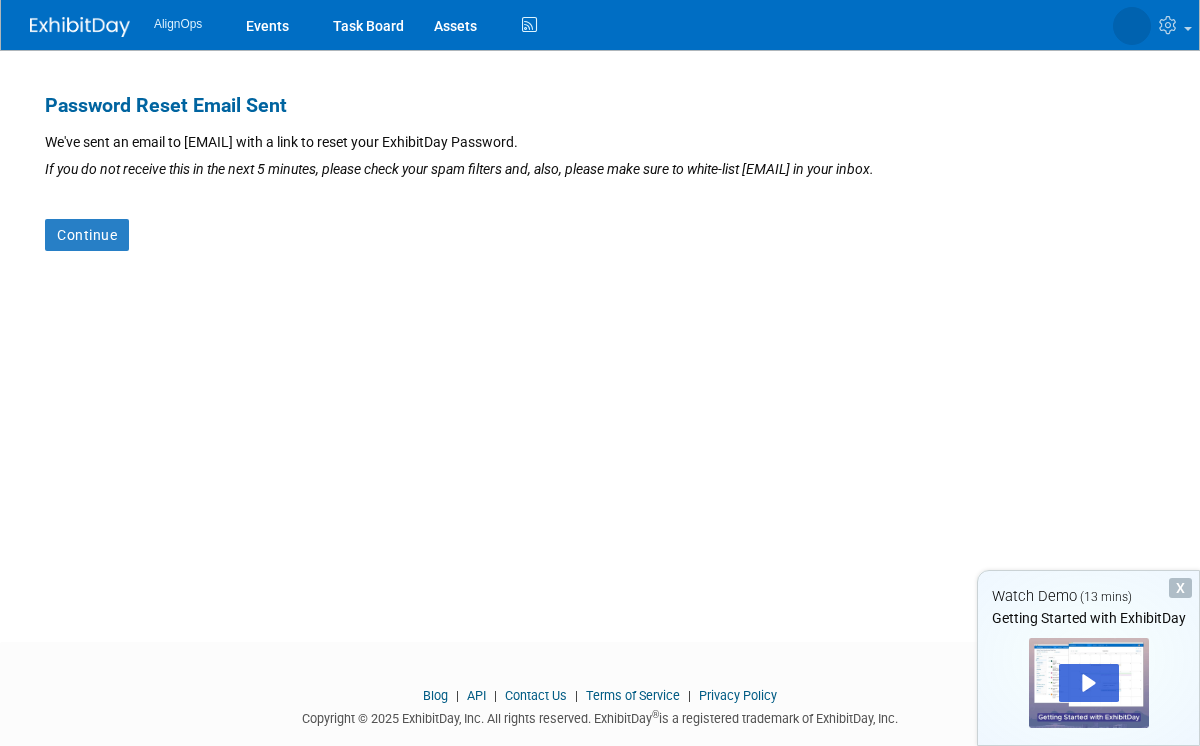 scroll, scrollTop: 0, scrollLeft: 0, axis: both 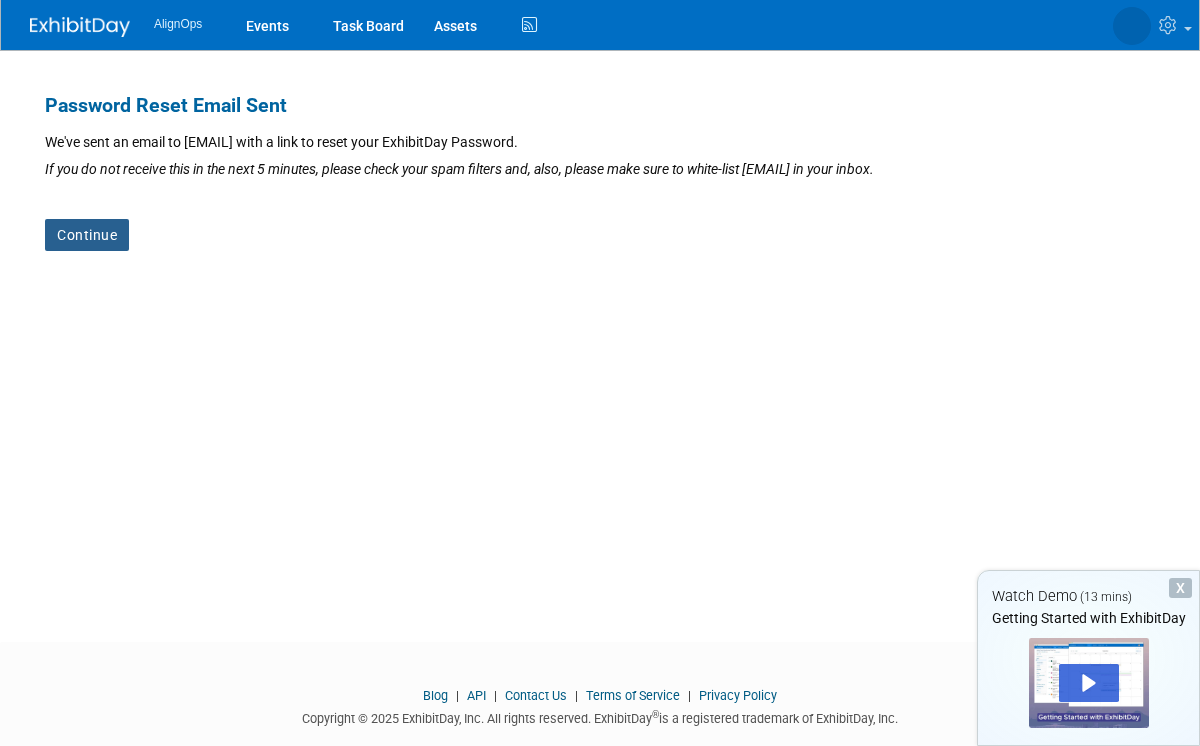 click on "Continue" at bounding box center [87, 235] 